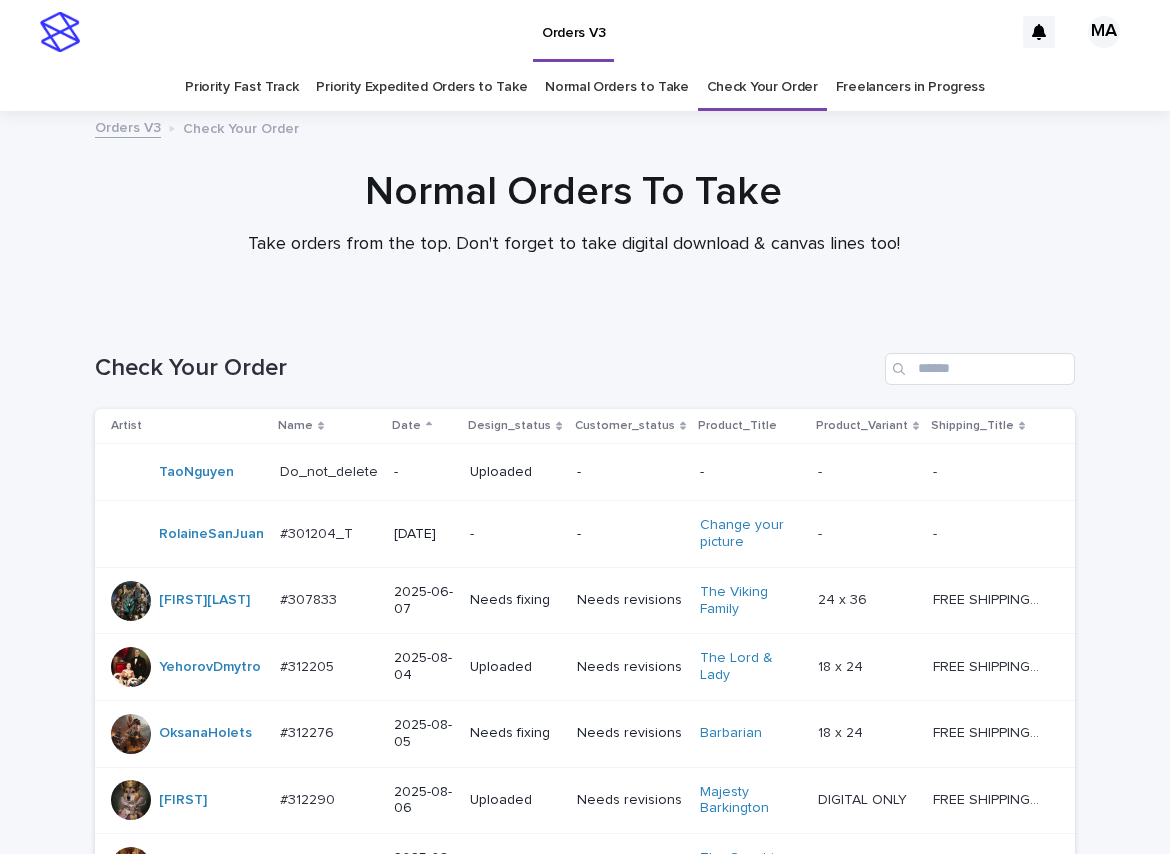 scroll, scrollTop: 0, scrollLeft: 0, axis: both 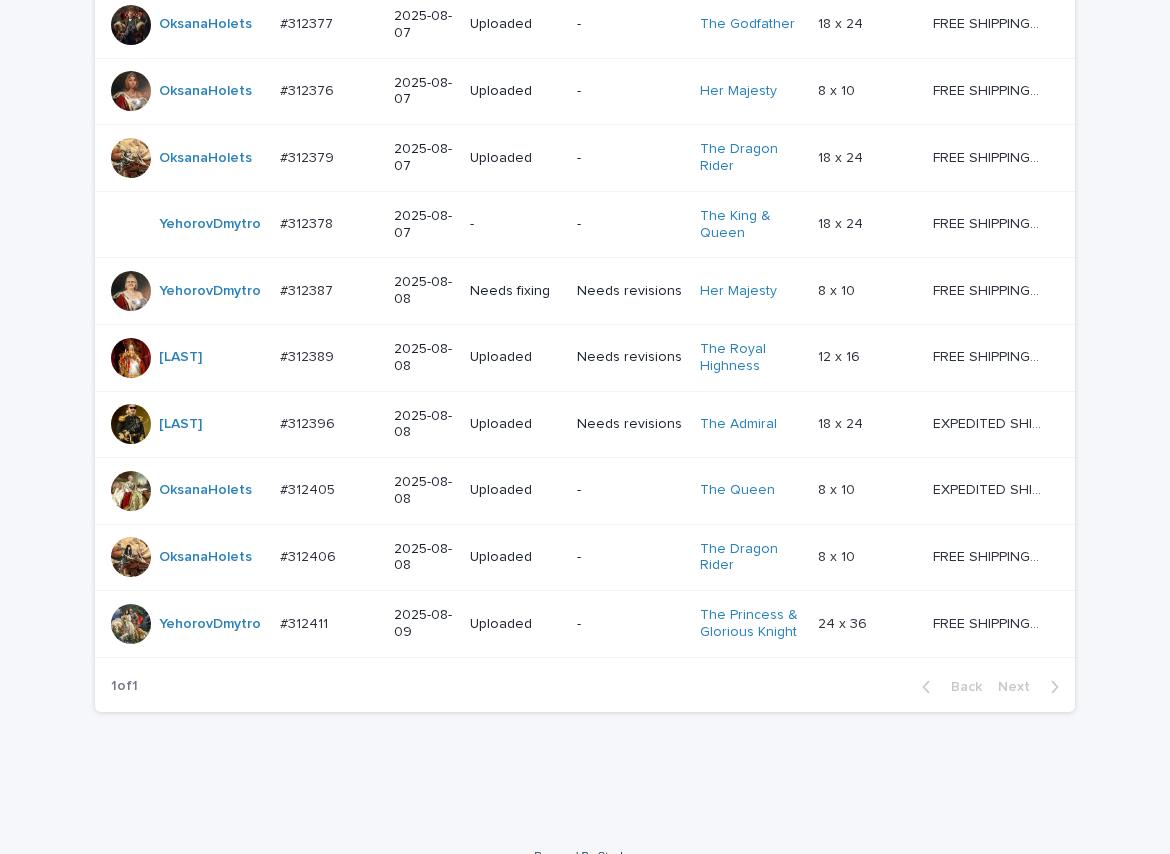 click on "Loading... Saving… Loading... Saving… Check Your Order Artist Name Date Design_status Customer_status Product_Title Product_Variant Shipping_Title TaoNguyen   Do_not_delete Do_not_delete   - Uploaded - - - -   - -   RolaineSanJuan   #301204_T #301204_T   2025-05-26 - - Change your picture   - -   - -   JerrylynAlob   #307833 #307833   2025-06-07 Needs fixing Needs revisions The Viking Family   24 x 36 24 x 36   FREE SHIPPING - preview in 1-2 business days, after your approval delivery will take 5-10 b.d., likely after Father's day. FREE SHIPPING - preview in 1-2 business days, after your approval delivery will take 5-10 b.d., likely after Father's day.   MariiaBuchka   #312005 #312005   2025-07-30 Needs fixing Needs revisions Epic Mom   12 x 16 12 x 16   FREE SHIPPING - preview in 1-2 business days, after your approval delivery will take 5-10 b.d. FREE SHIPPING - preview in 1-2 business days, after your approval delivery will take 5-10 b.d.   YehorovDmytro   #312205 #312205   2025-08-04" at bounding box center (585, 49) 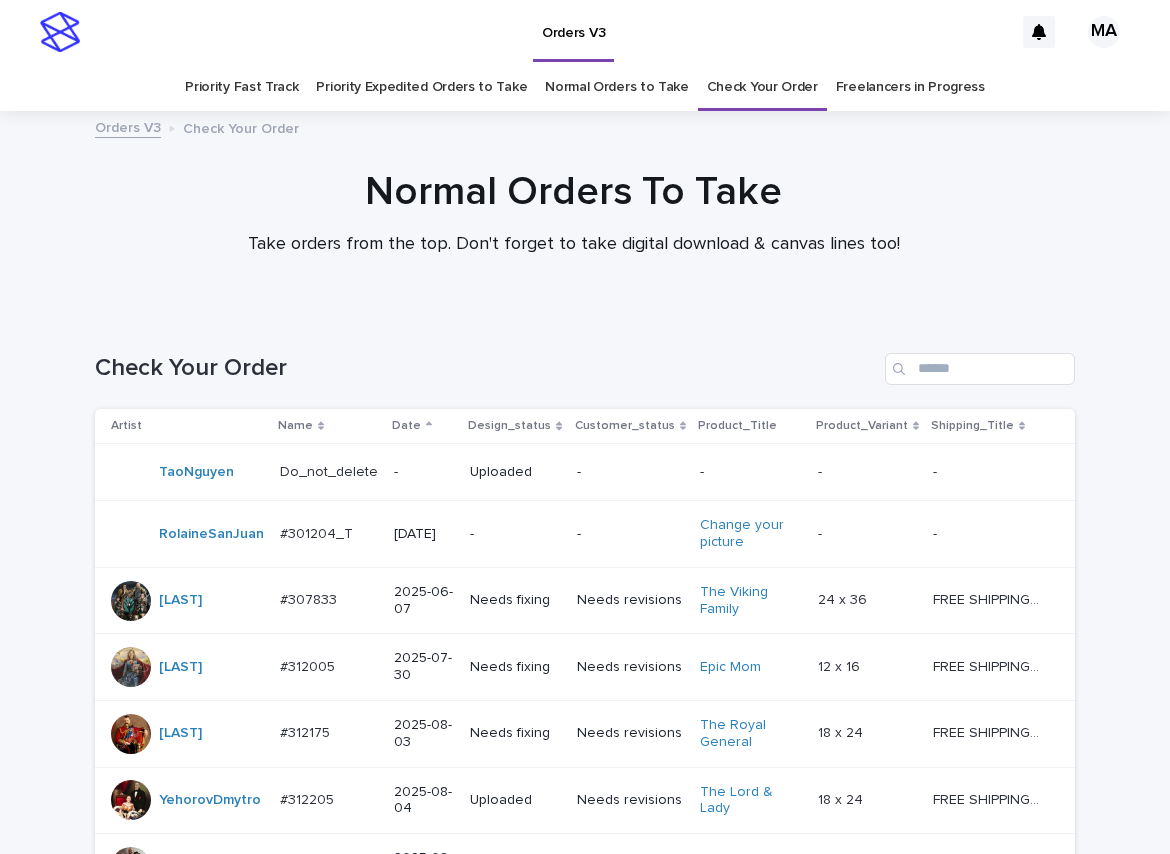 scroll, scrollTop: 0, scrollLeft: 0, axis: both 